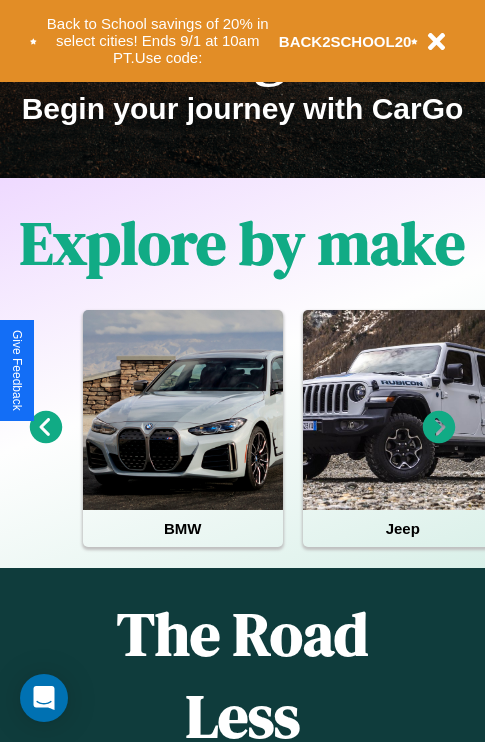 scroll, scrollTop: 308, scrollLeft: 0, axis: vertical 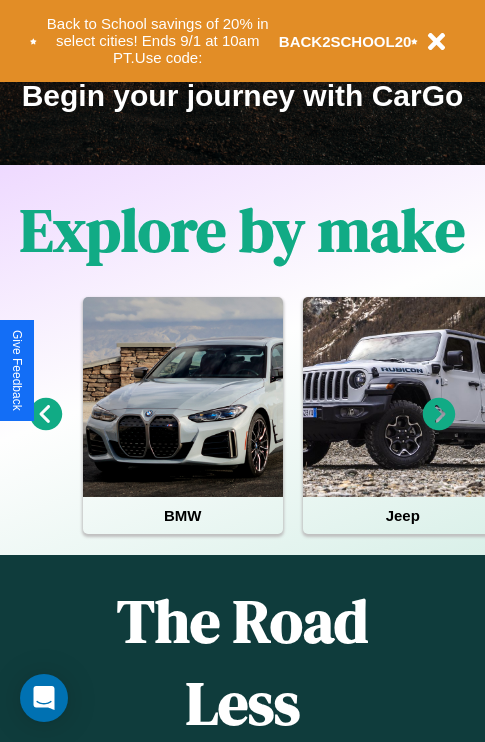 click 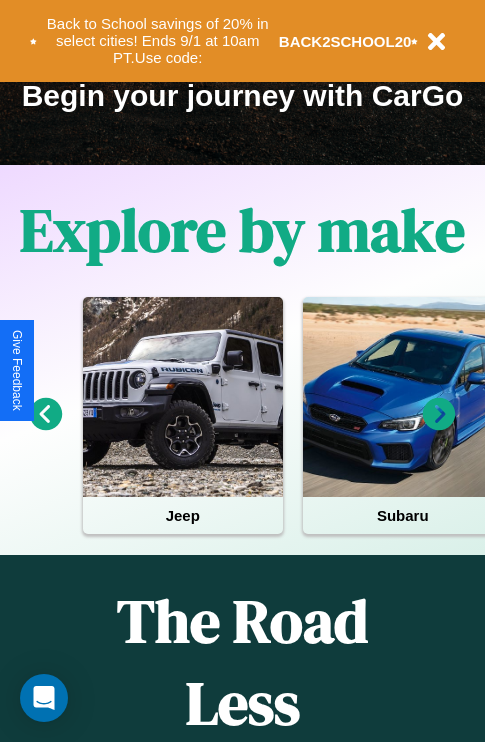click 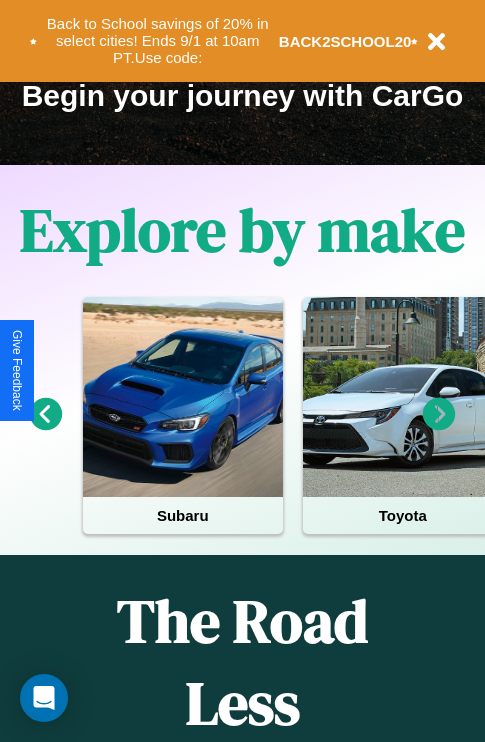 click 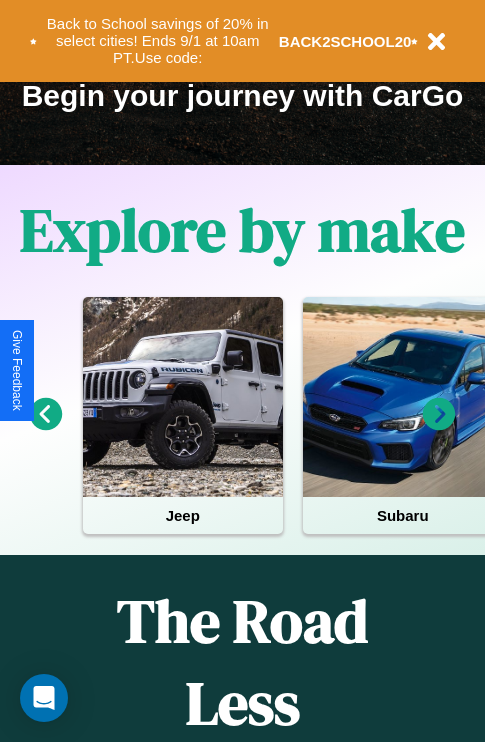 click 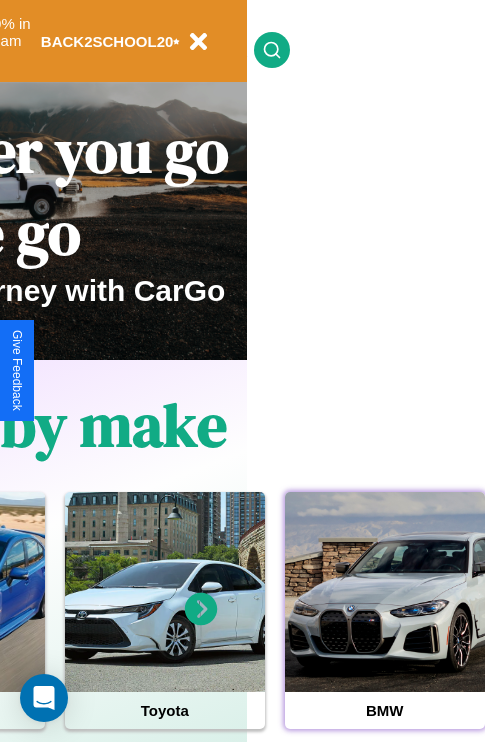 click at bounding box center [385, 592] 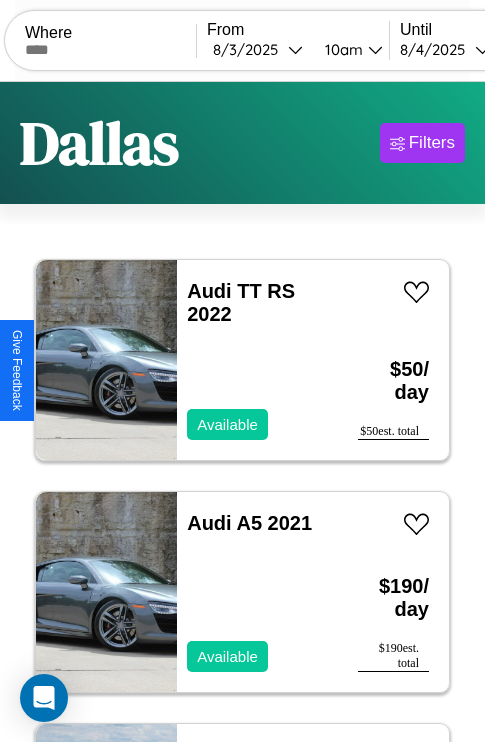 scroll, scrollTop: 95, scrollLeft: 0, axis: vertical 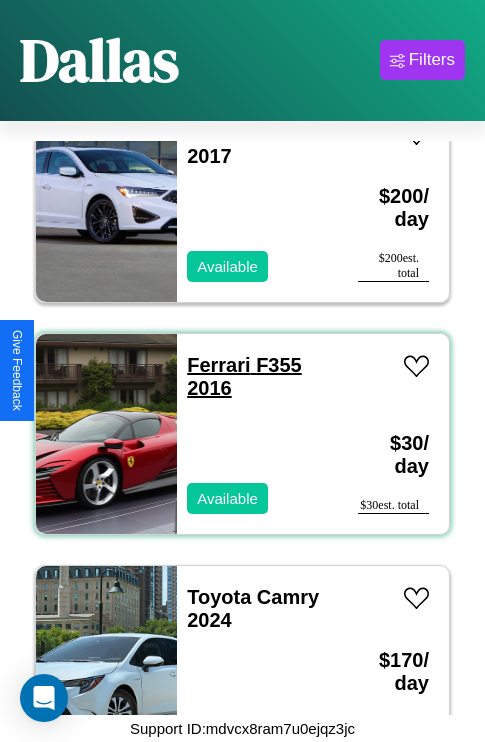 click on "Ferrari   F355   2016" at bounding box center (244, 376) 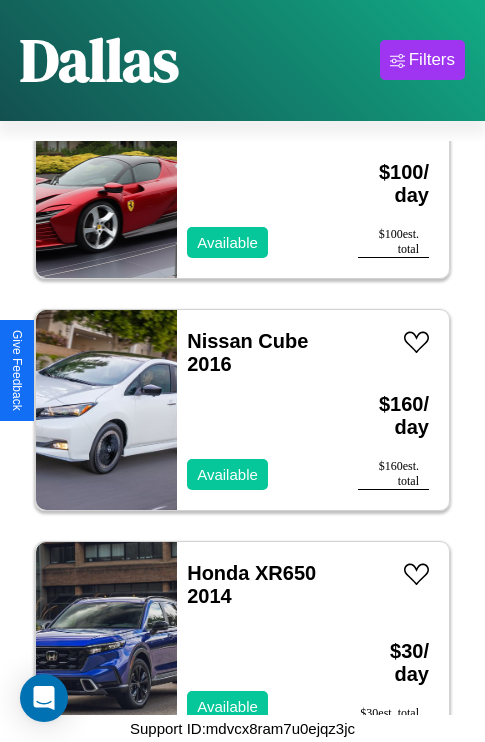 scroll, scrollTop: 1235, scrollLeft: 0, axis: vertical 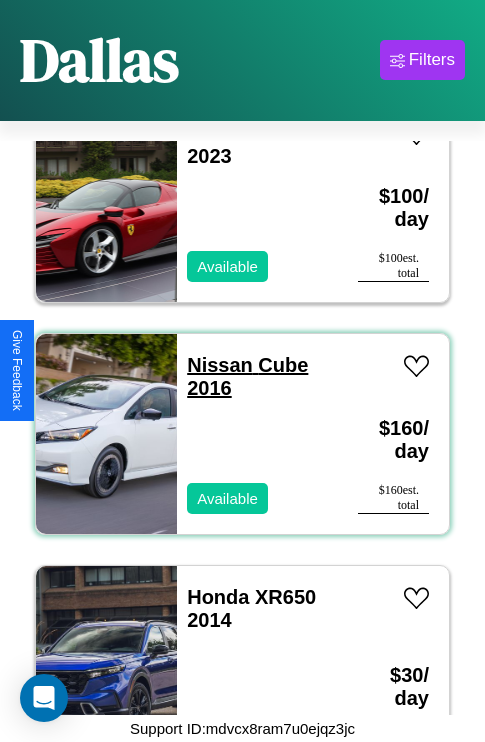 click on "Nissan   Cube   2016" at bounding box center (247, 376) 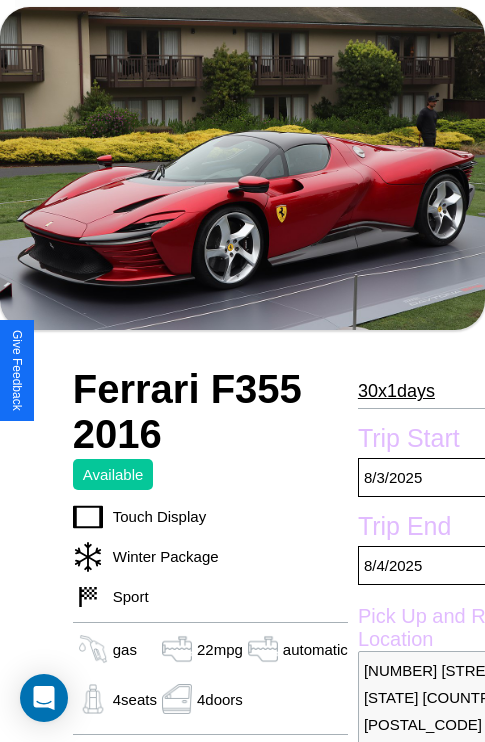 scroll, scrollTop: 827, scrollLeft: 0, axis: vertical 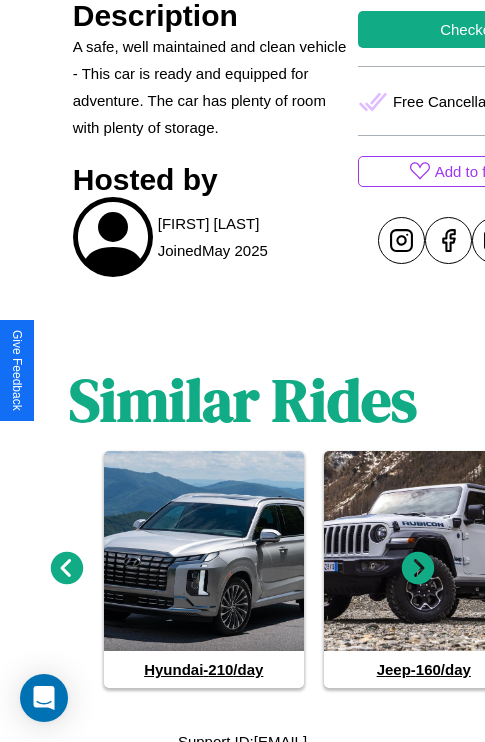 click 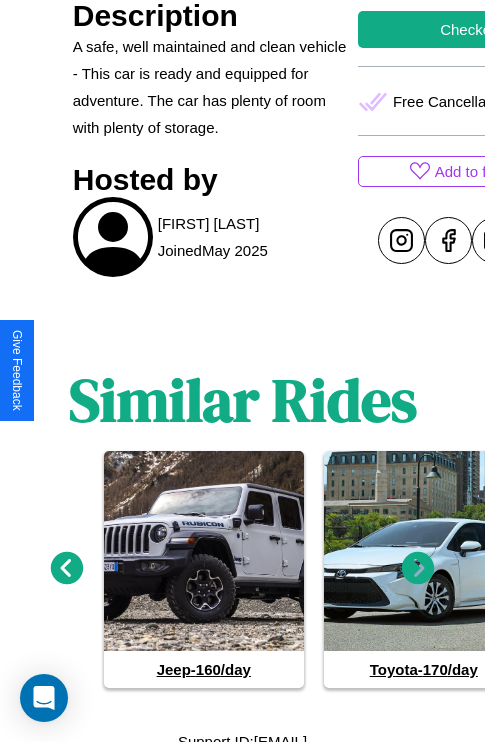 click 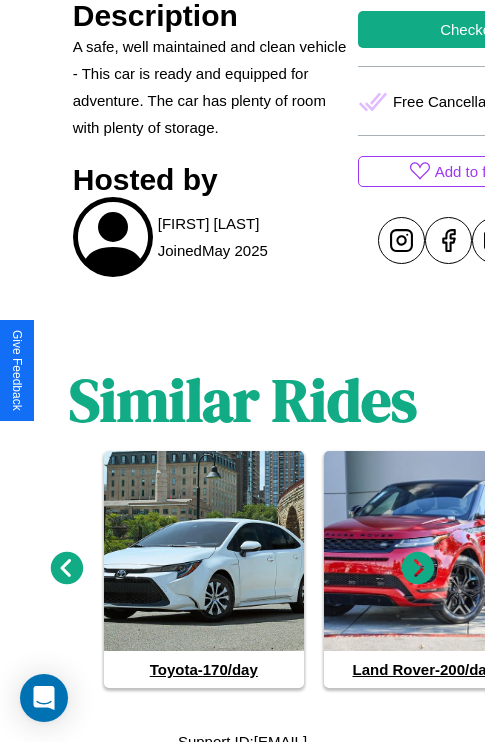 click 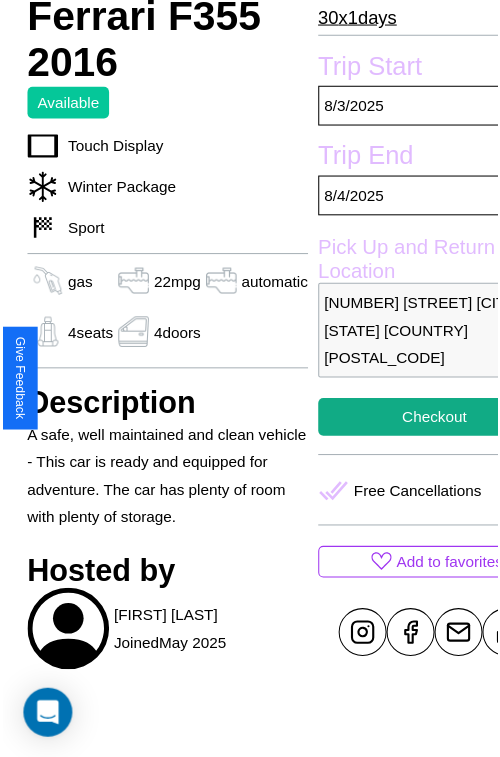 scroll, scrollTop: 180, scrollLeft: 84, axis: both 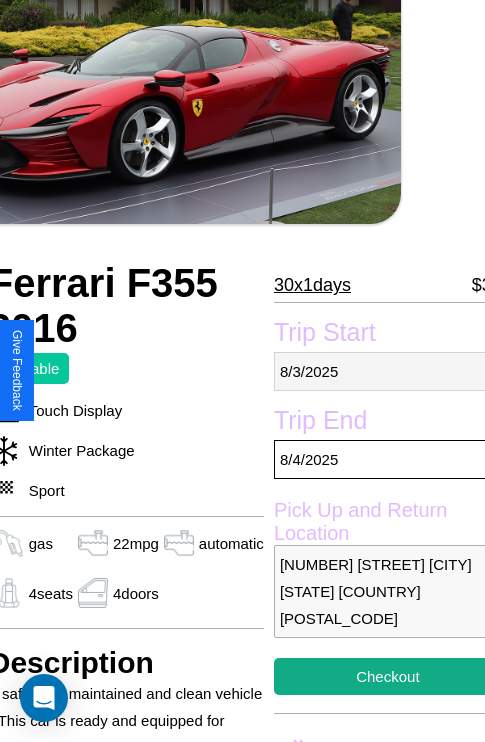 click on "[DATE]" at bounding box center (388, 371) 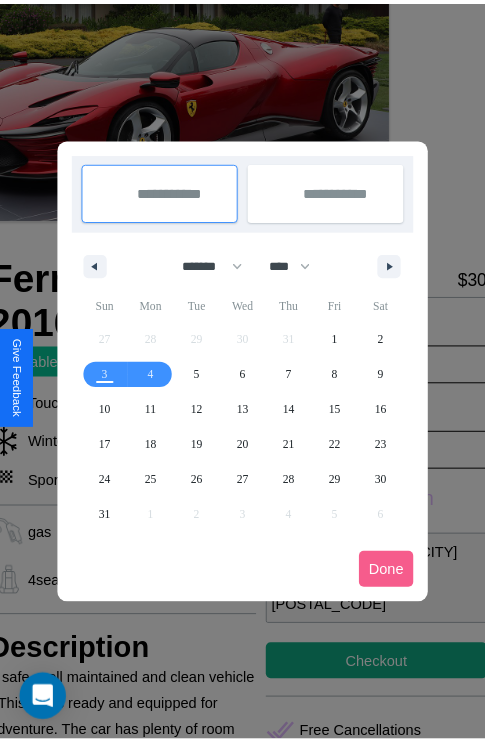 scroll, scrollTop: 0, scrollLeft: 84, axis: horizontal 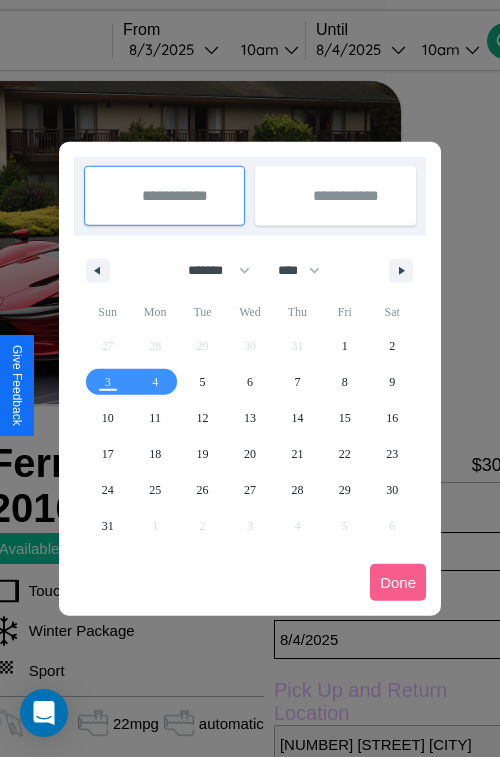click at bounding box center (250, 378) 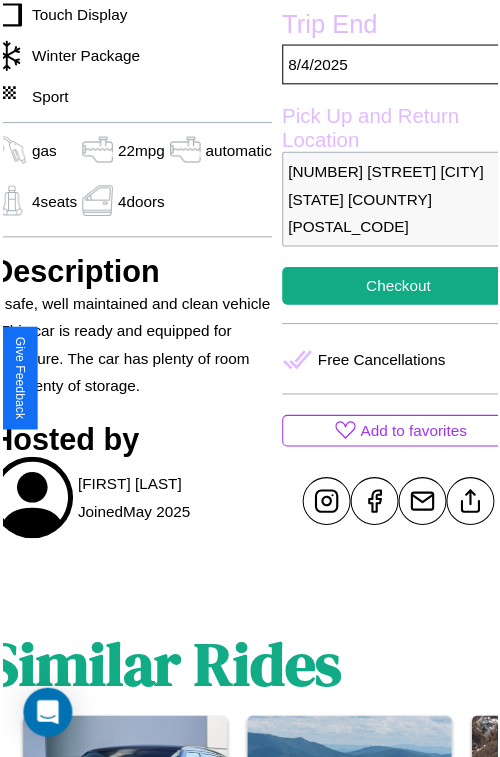 scroll, scrollTop: 600, scrollLeft: 84, axis: both 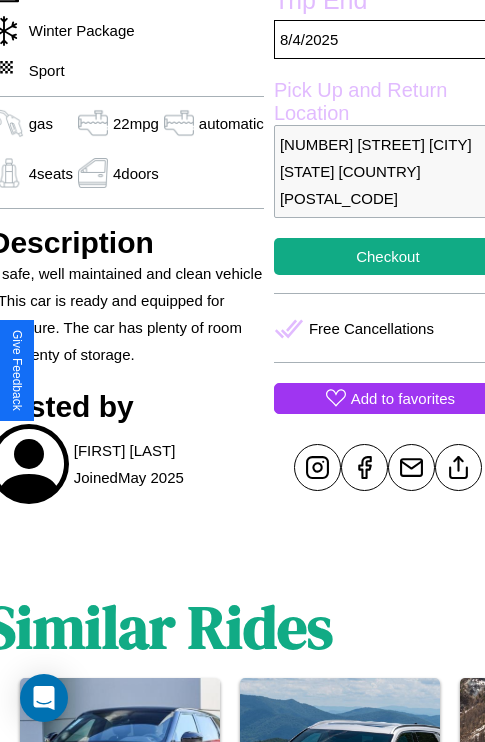 click on "Add to favorites" at bounding box center [403, 398] 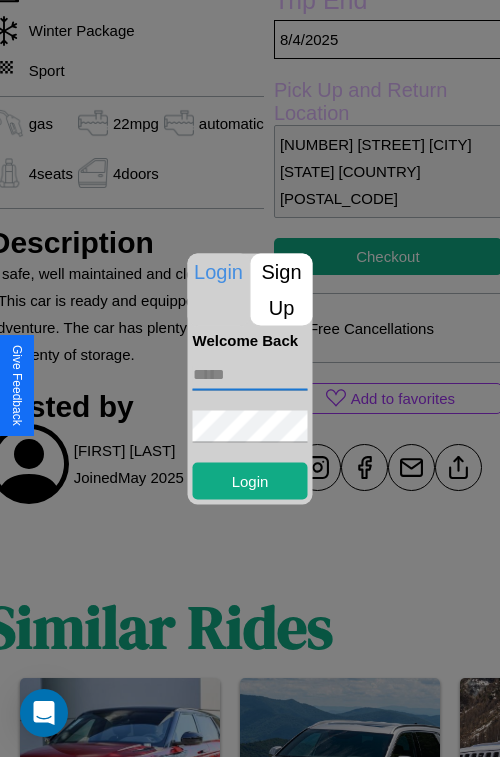 click at bounding box center (250, 374) 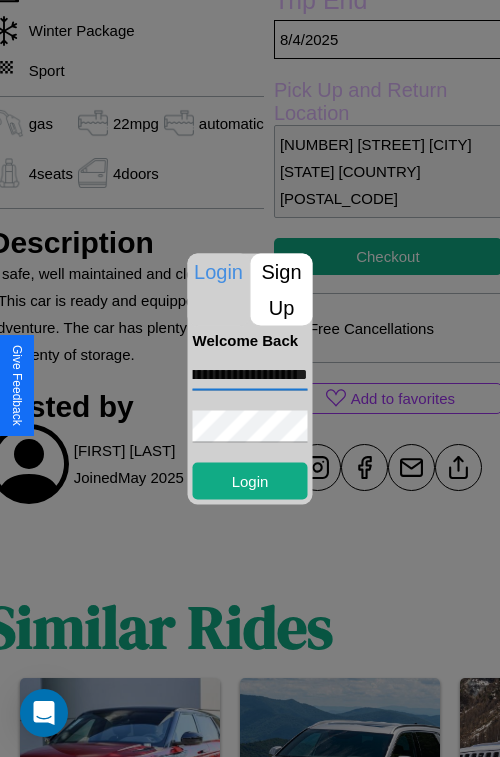 scroll, scrollTop: 0, scrollLeft: 77, axis: horizontal 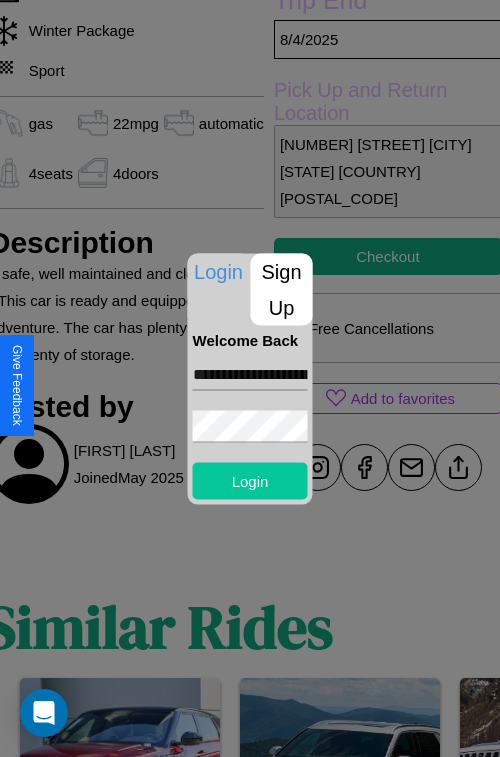 click on "Login" at bounding box center [250, 480] 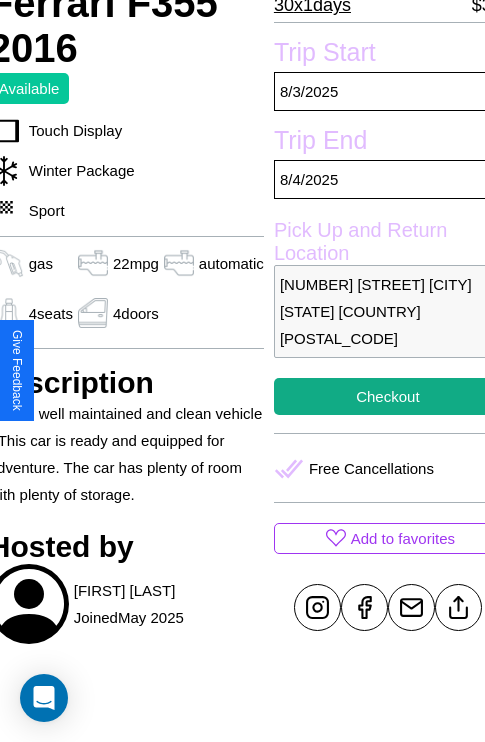 scroll, scrollTop: 458, scrollLeft: 84, axis: both 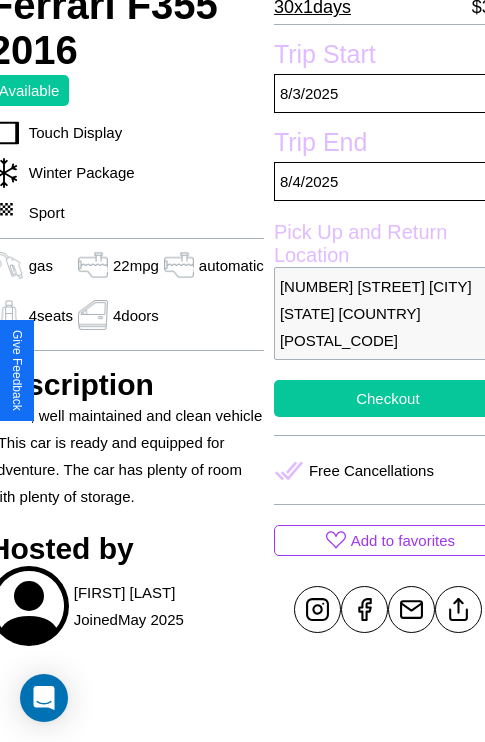 click on "Checkout" at bounding box center (388, 398) 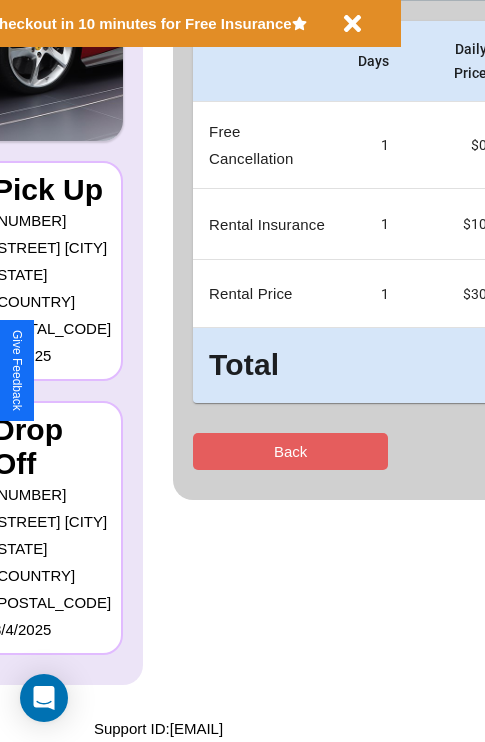 scroll, scrollTop: 0, scrollLeft: 0, axis: both 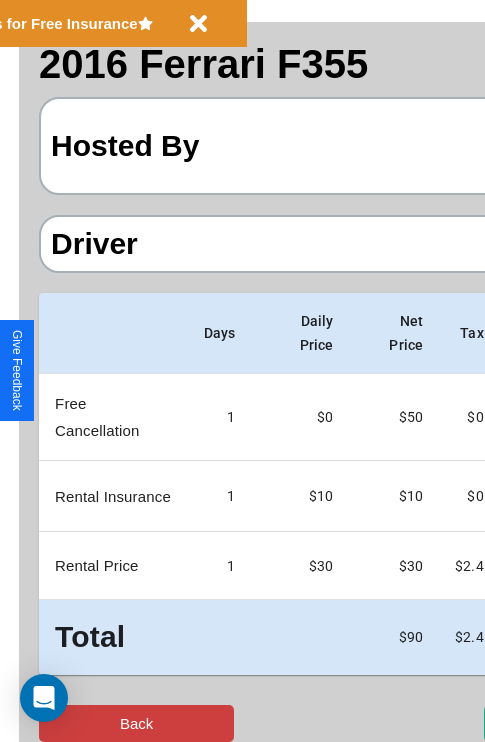 click on "Back" at bounding box center (136, 723) 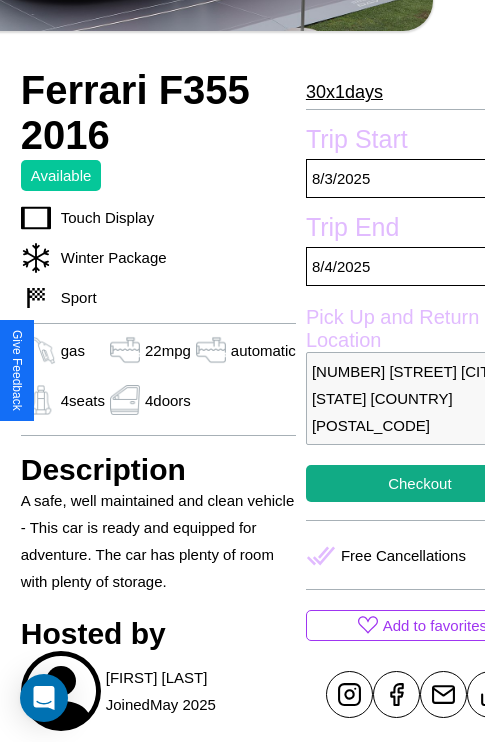 scroll, scrollTop: 600, scrollLeft: 84, axis: both 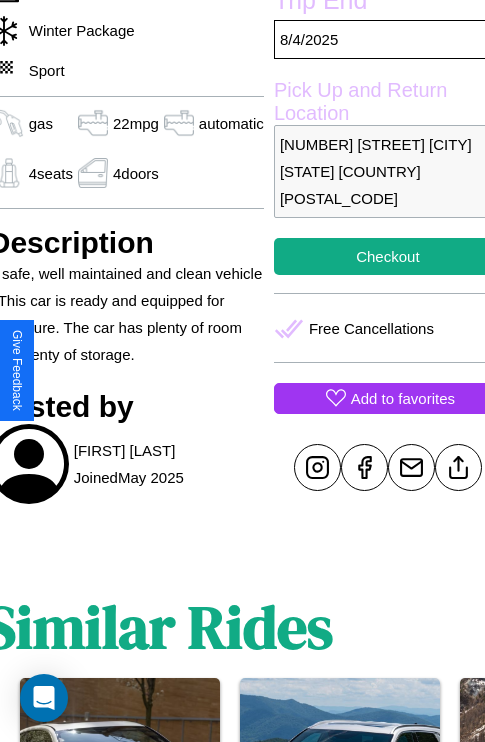 click on "Add to favorites" at bounding box center (403, 398) 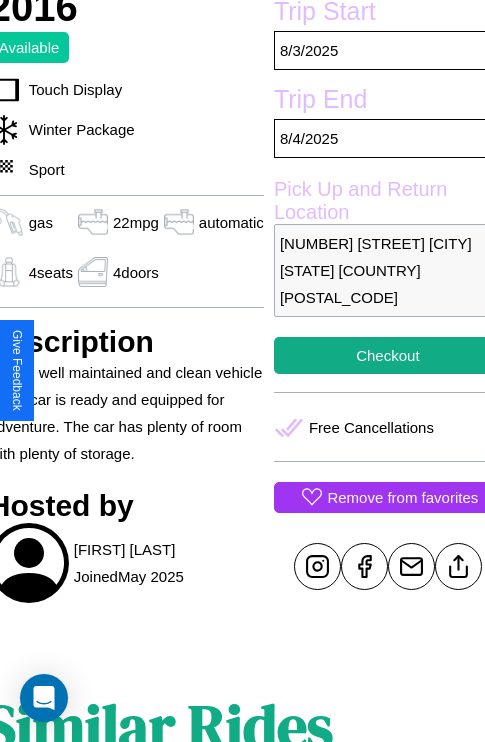 scroll, scrollTop: 387, scrollLeft: 84, axis: both 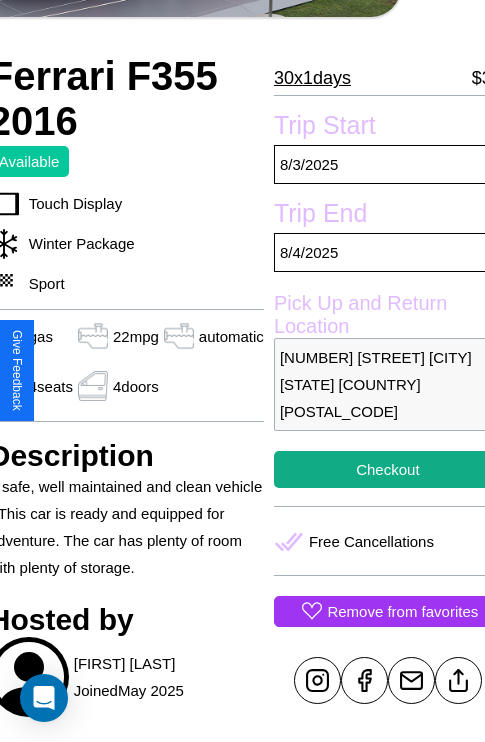 click on "[NUMBER] [STREET] [CITY] [STATE] [COUNTRY] [POSTAL_CODE]" at bounding box center [388, 384] 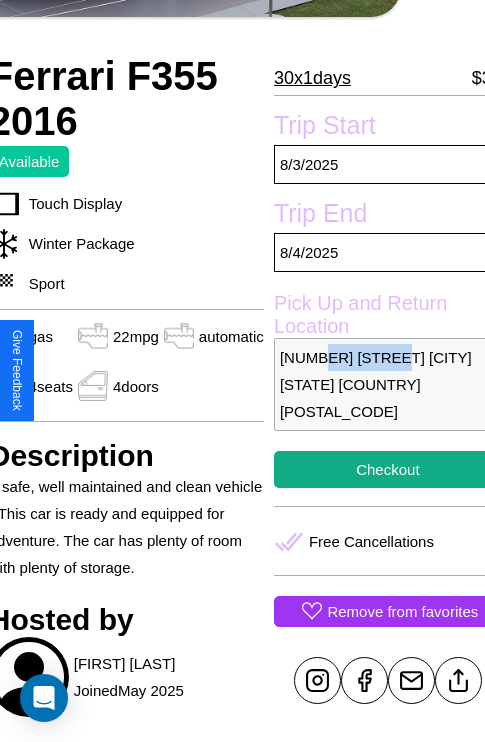 click on "[NUMBER] [STREET] [CITY] [STATE] [COUNTRY] [POSTAL_CODE]" at bounding box center [388, 384] 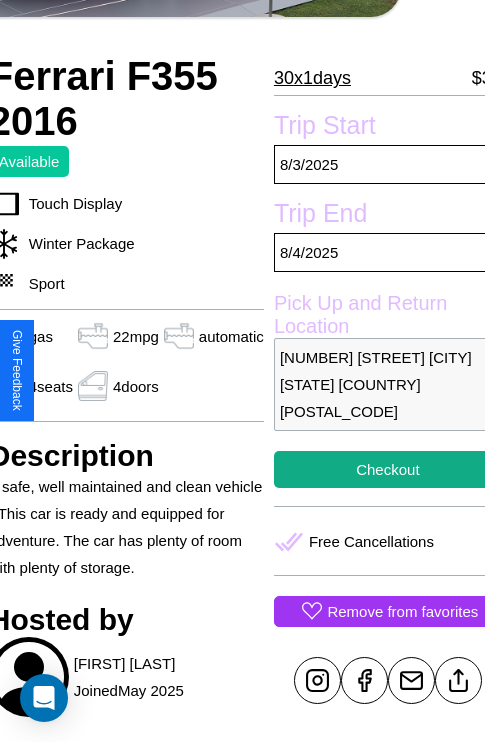 click on "[NUMBER] [STREET] [CITY] [STATE] [COUNTRY] [POSTAL_CODE]" at bounding box center [388, 384] 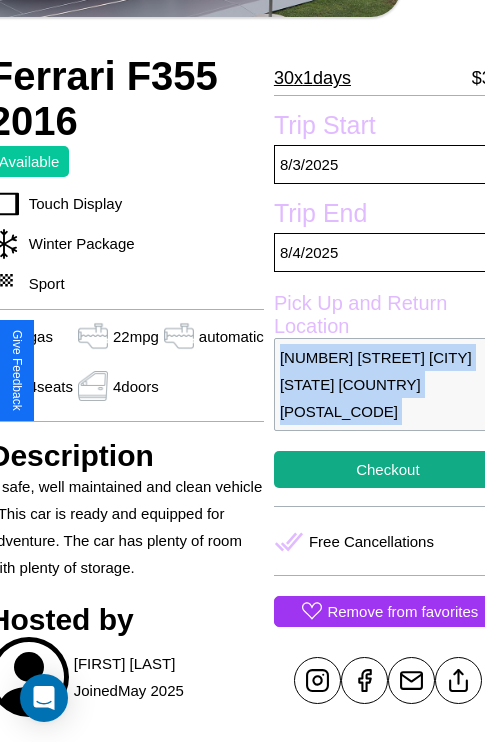 click on "[NUMBER] [STREET] [CITY] [STATE] [COUNTRY] [POSTAL_CODE]" at bounding box center (388, 384) 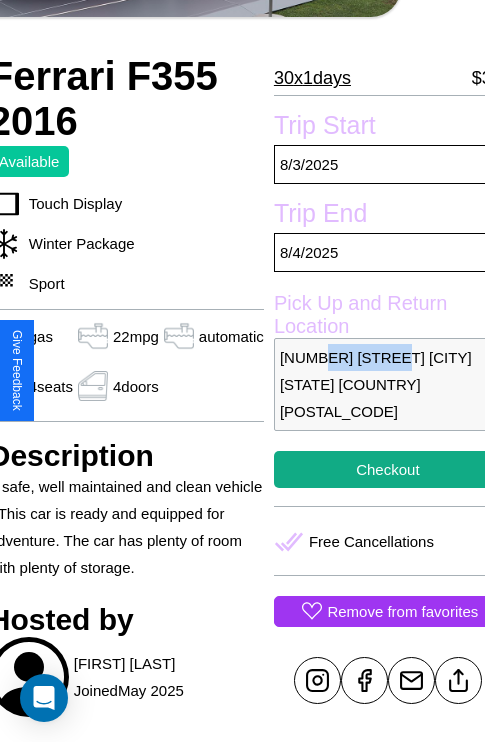 click on "[NUMBER] [STREET] [CITY] [STATE] [COUNTRY] [POSTAL_CODE]" at bounding box center (388, 384) 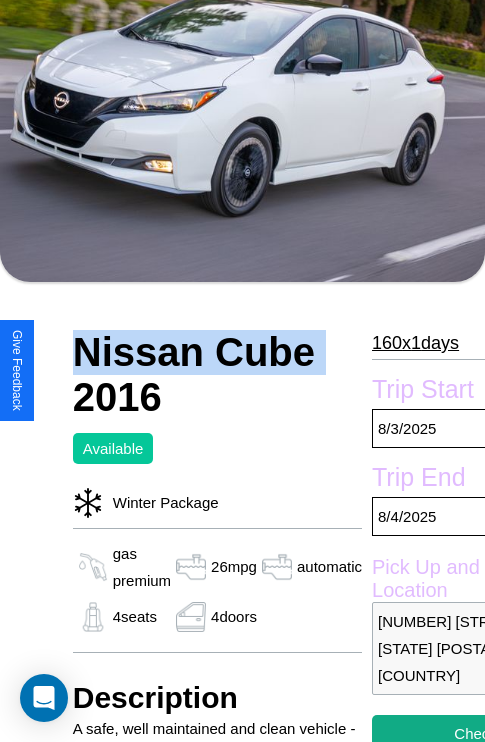 scroll, scrollTop: 498, scrollLeft: 107, axis: both 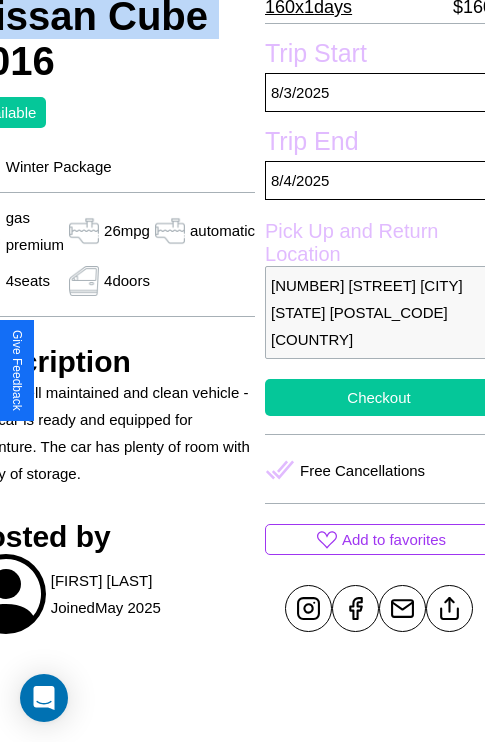 click on "Checkout" at bounding box center (379, 397) 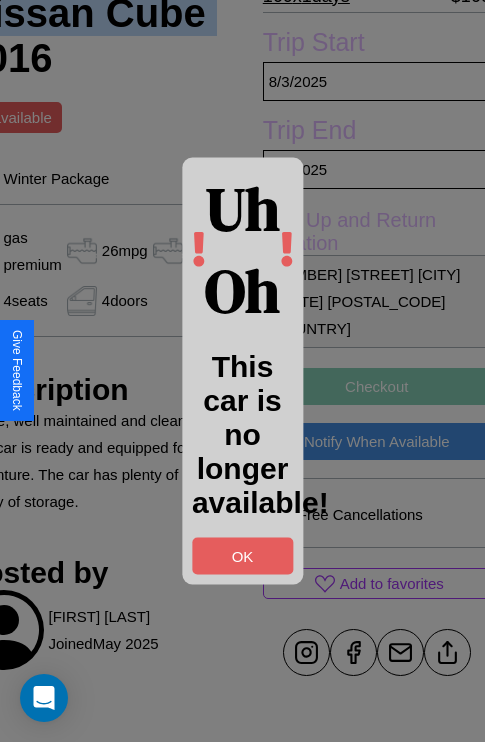 scroll, scrollTop: 506, scrollLeft: 107, axis: both 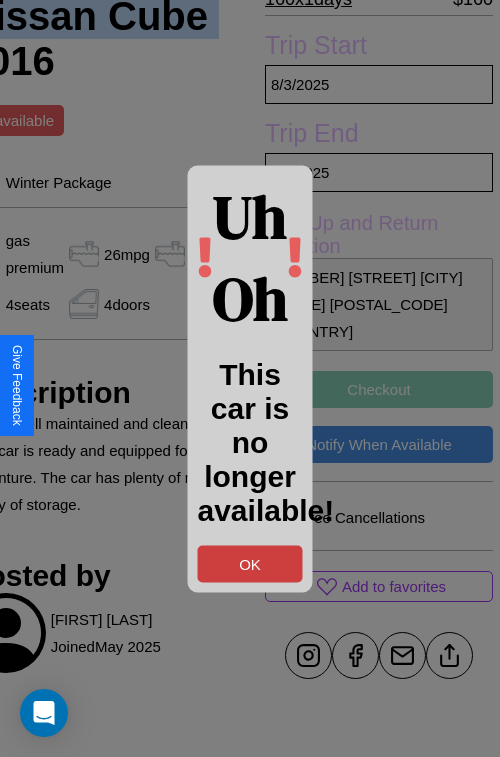 click on "OK" at bounding box center (250, 563) 